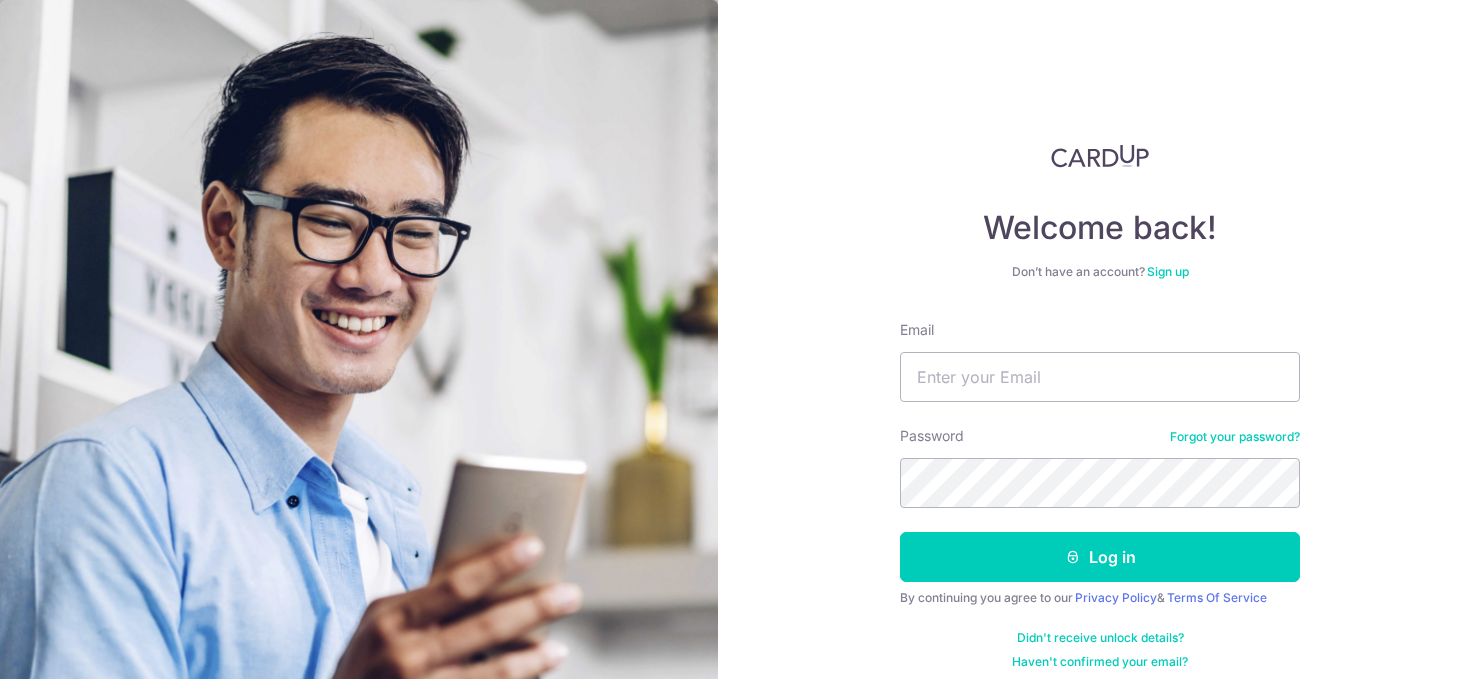 scroll, scrollTop: 0, scrollLeft: 0, axis: both 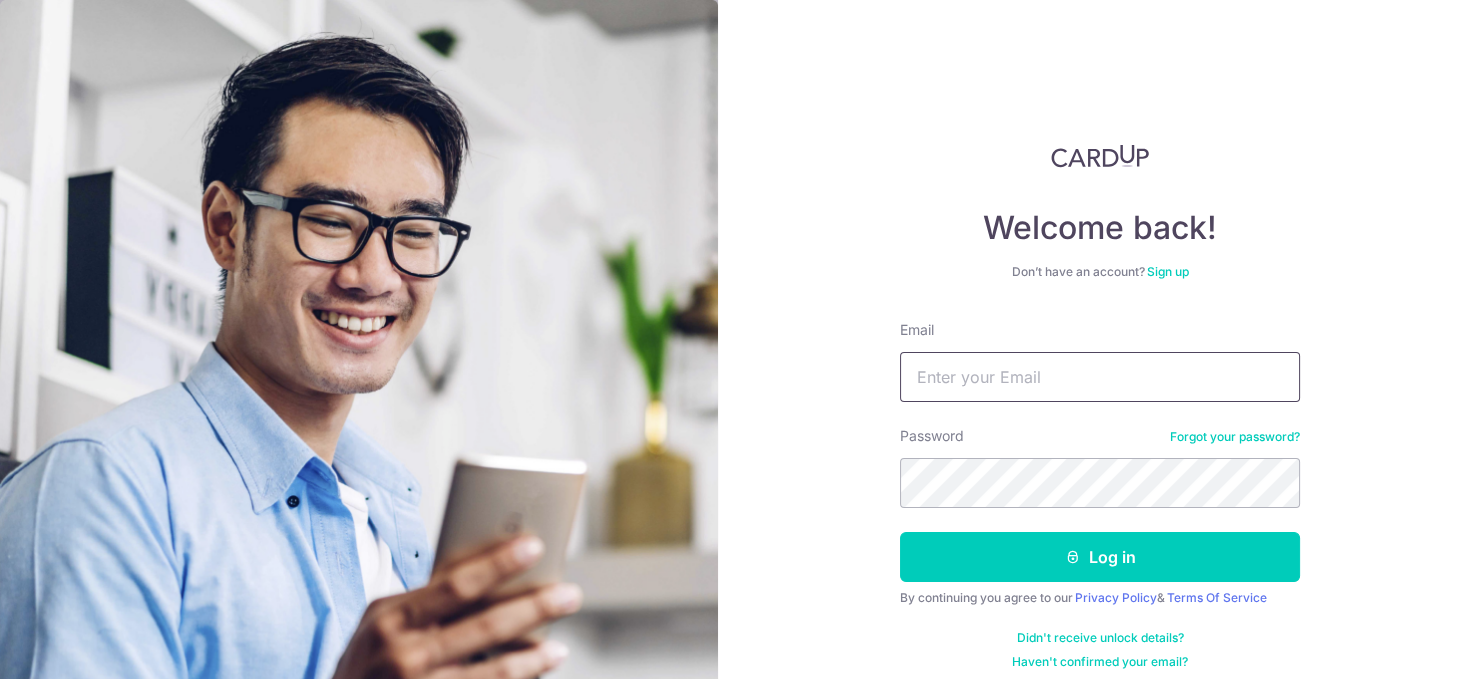 click on "Email" at bounding box center [1100, 377] 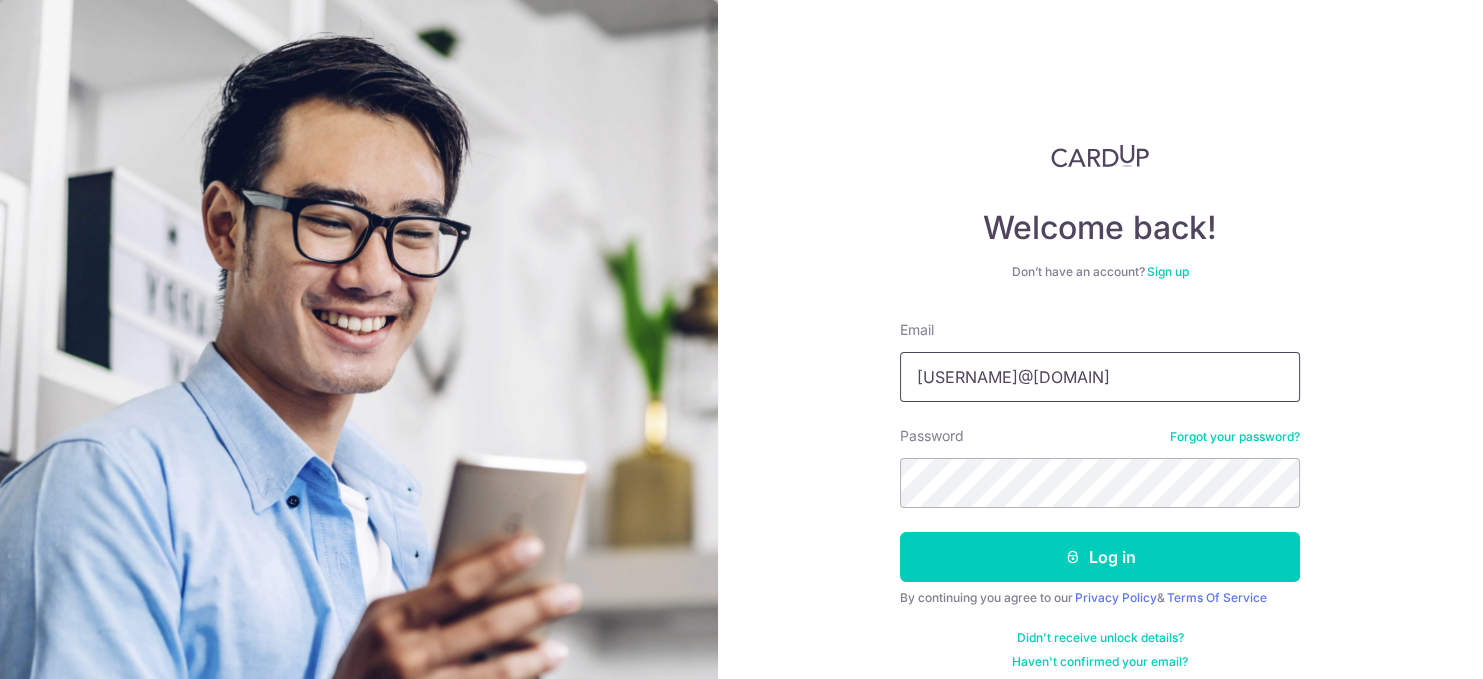 type on "kennethtan16@hotmail.com" 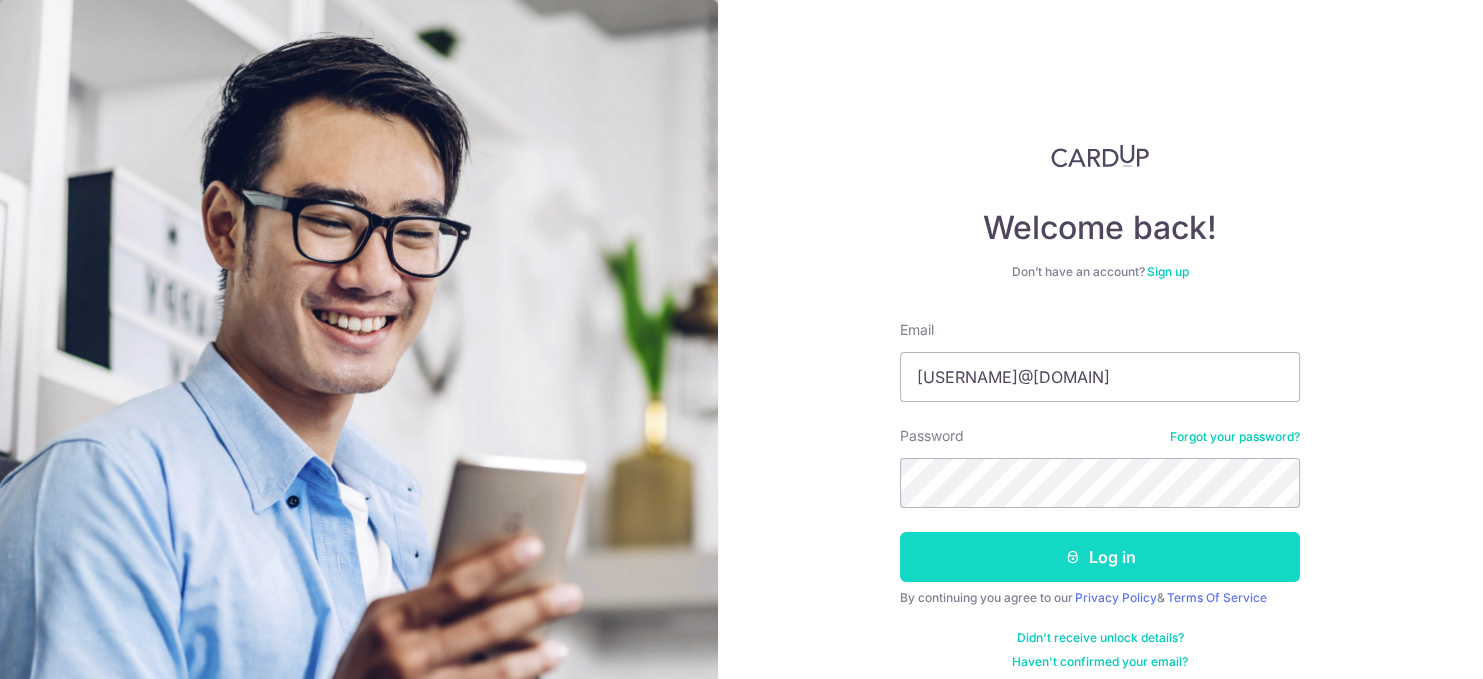click on "Log in" at bounding box center (1100, 557) 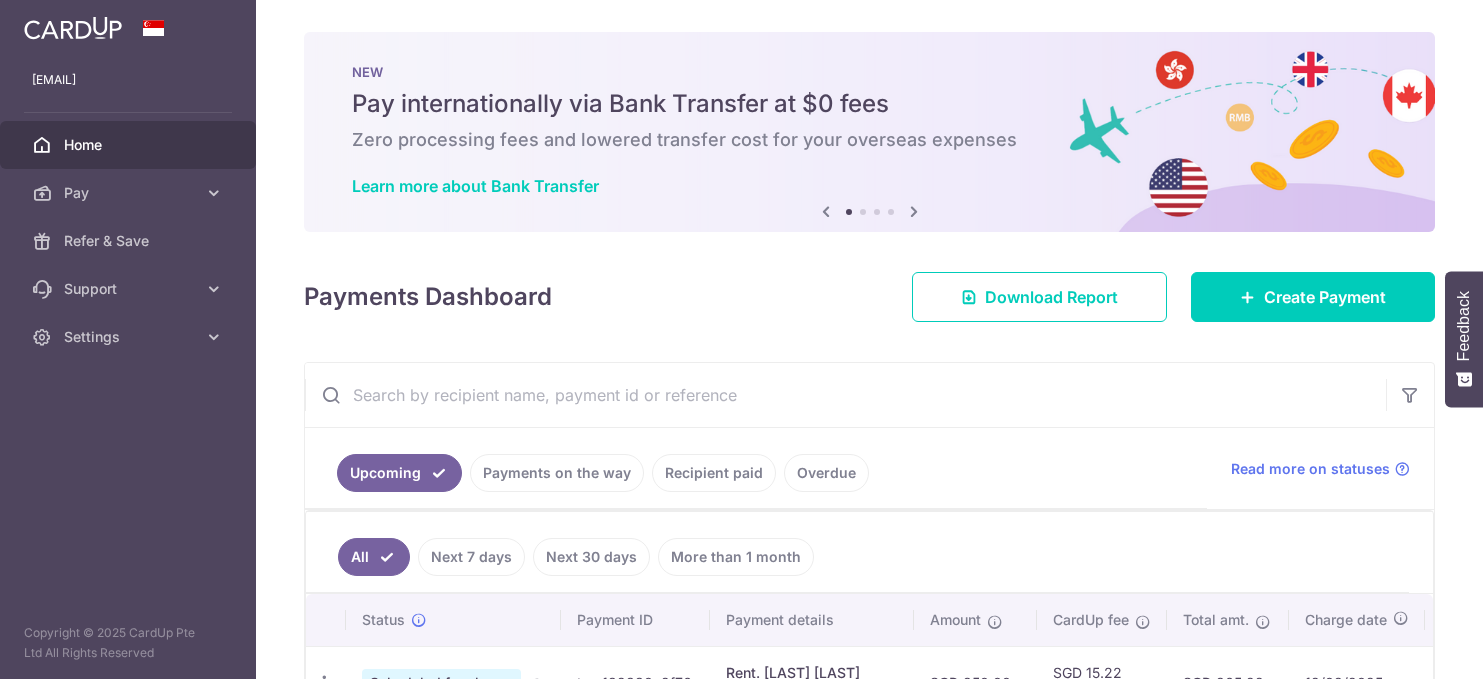 scroll, scrollTop: 0, scrollLeft: 0, axis: both 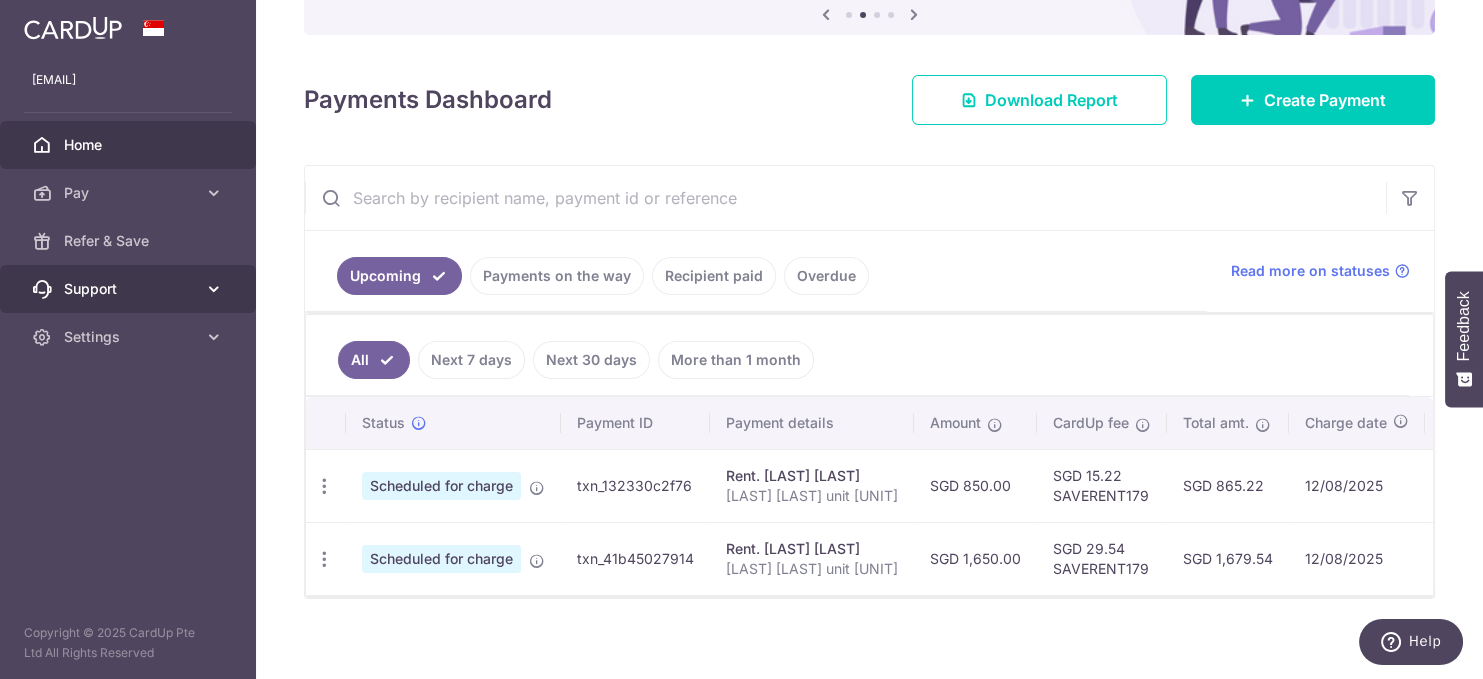 click at bounding box center (214, 289) 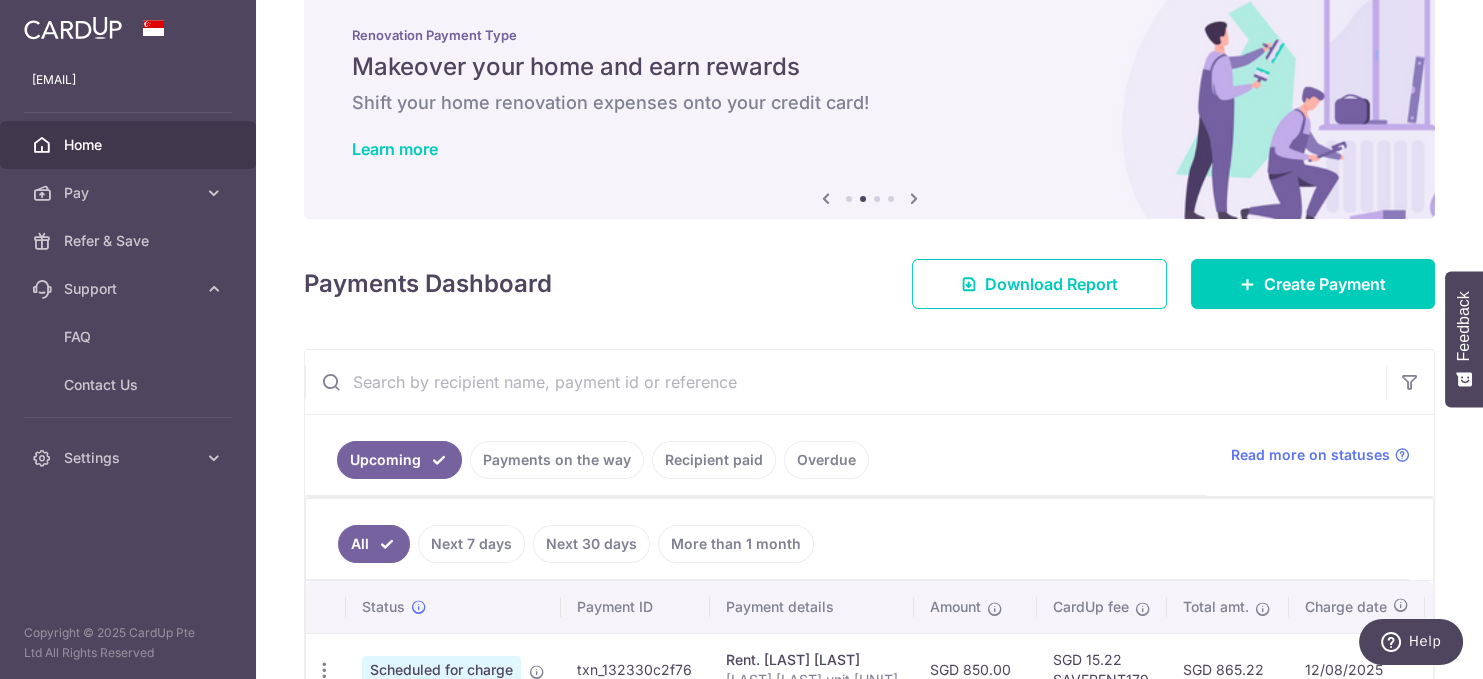 scroll, scrollTop: 0, scrollLeft: 0, axis: both 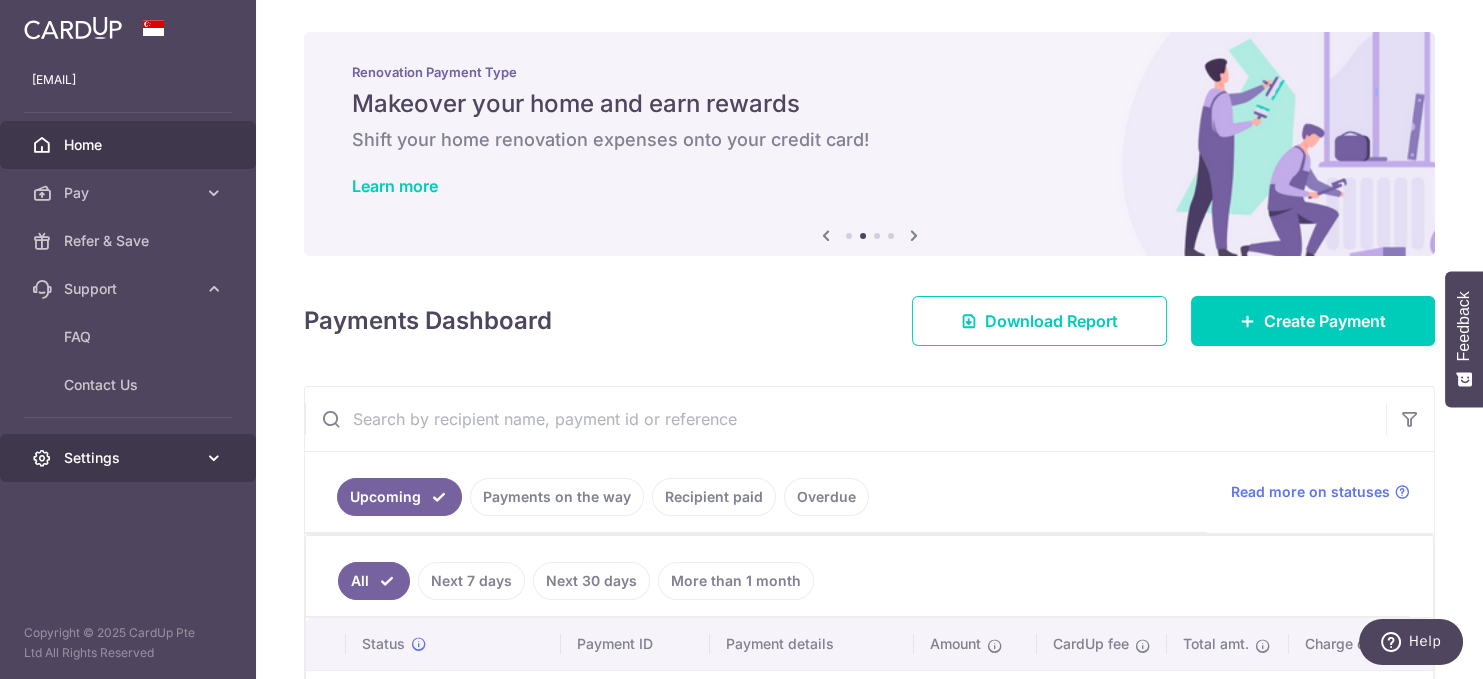 click at bounding box center [214, 458] 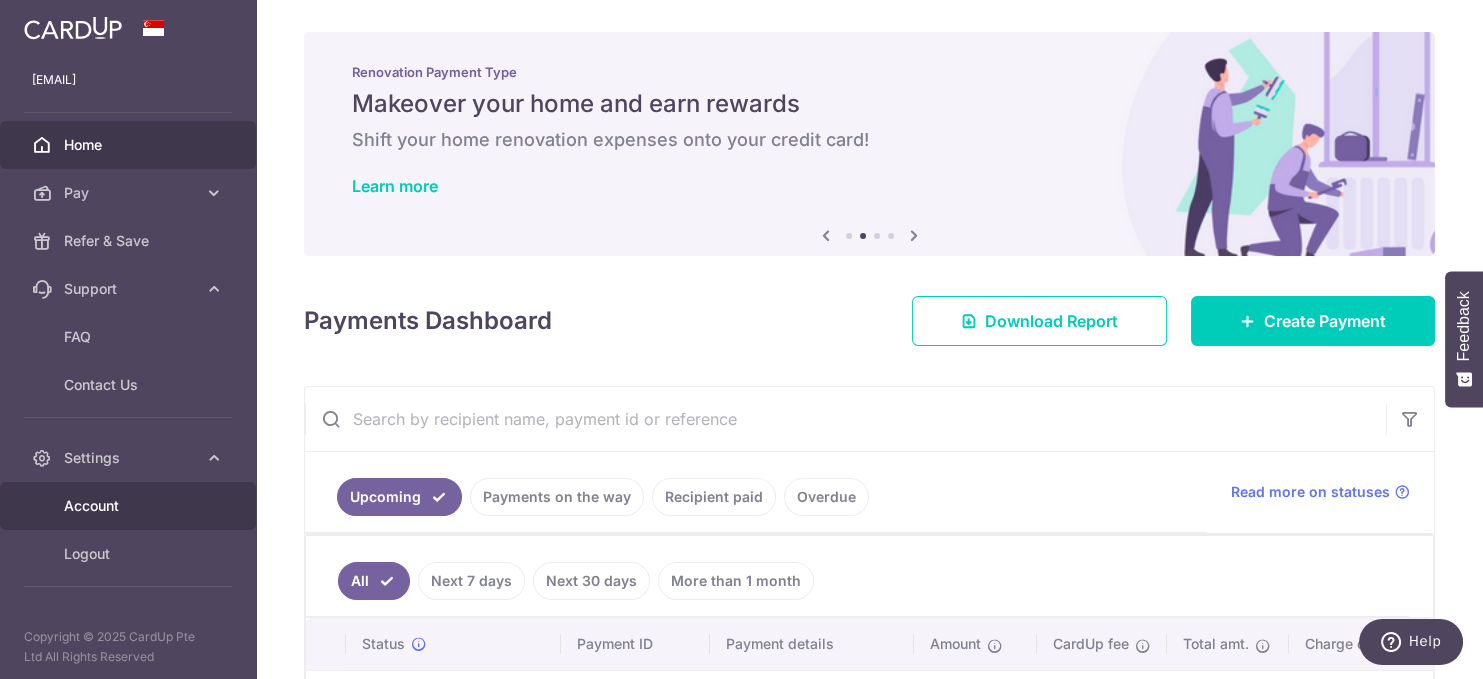 click on "Account" at bounding box center [130, 506] 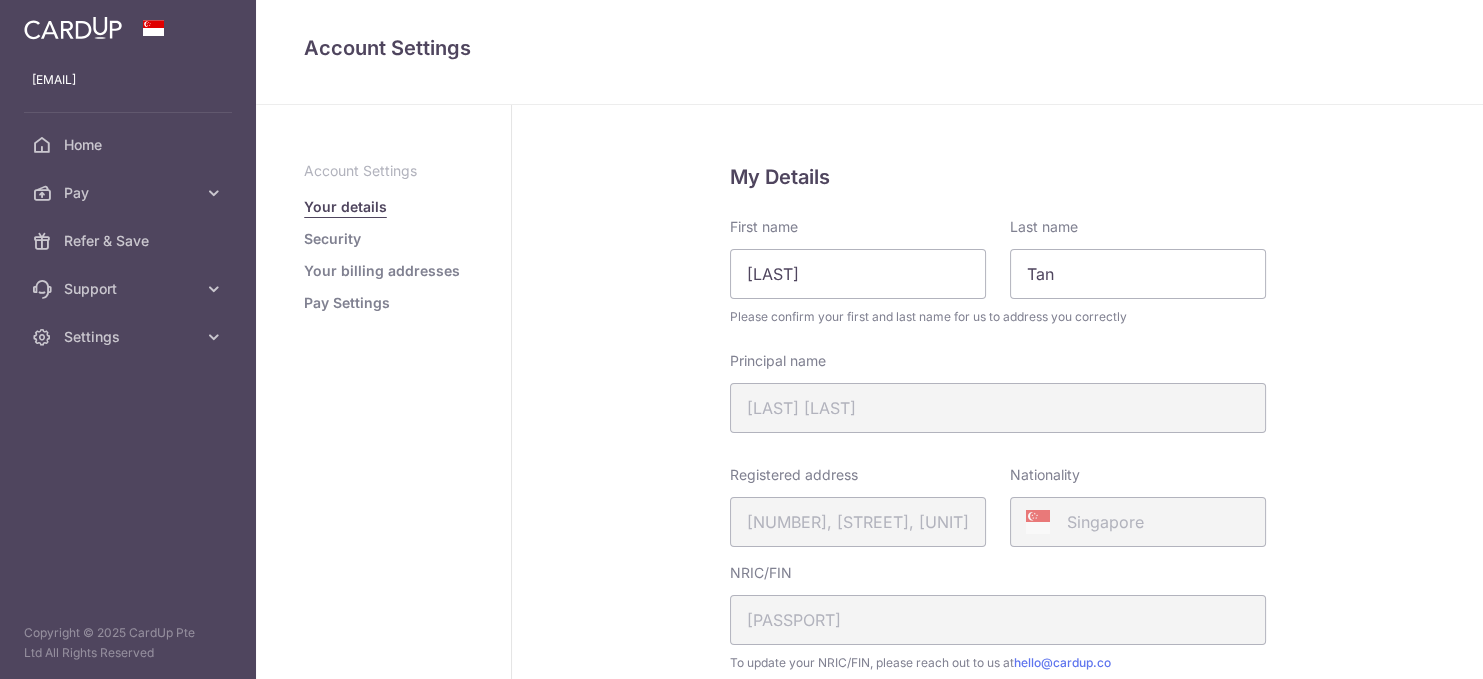 scroll, scrollTop: 0, scrollLeft: 0, axis: both 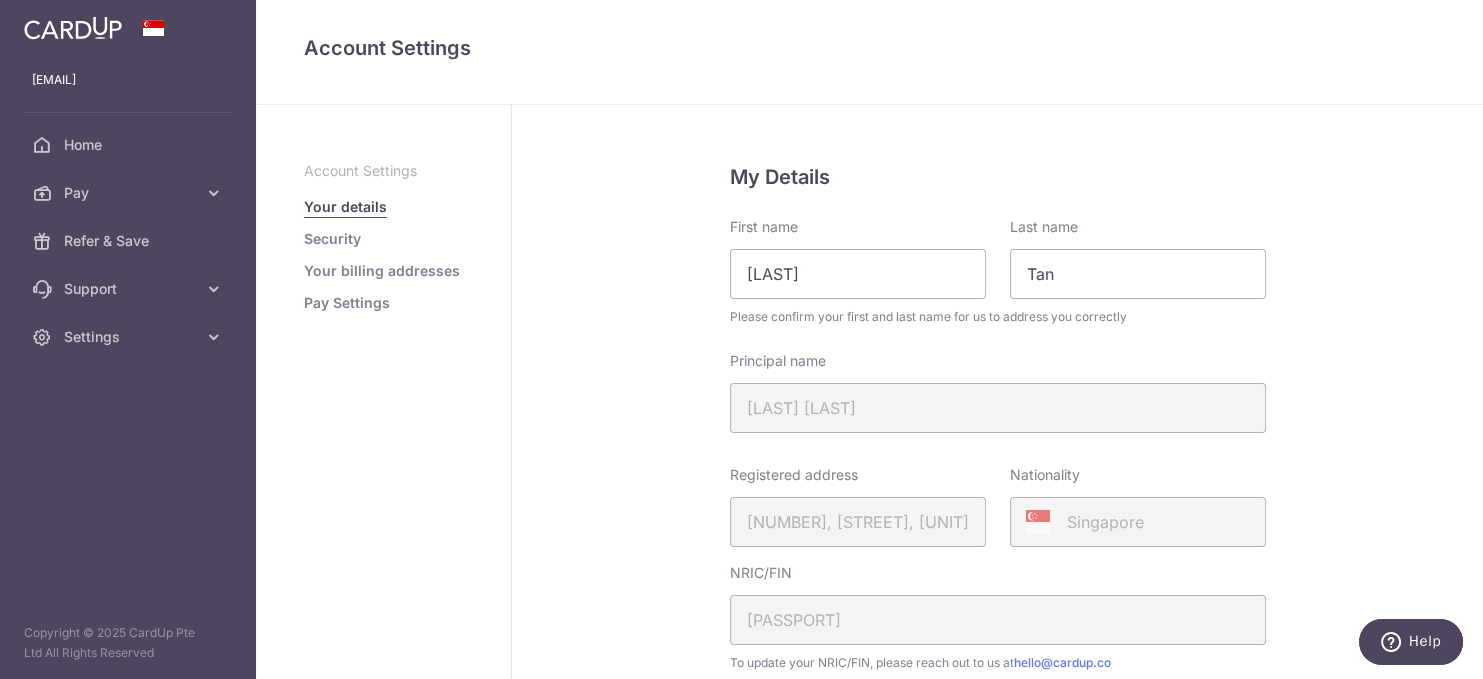 click on "Pay Settings" at bounding box center [347, 303] 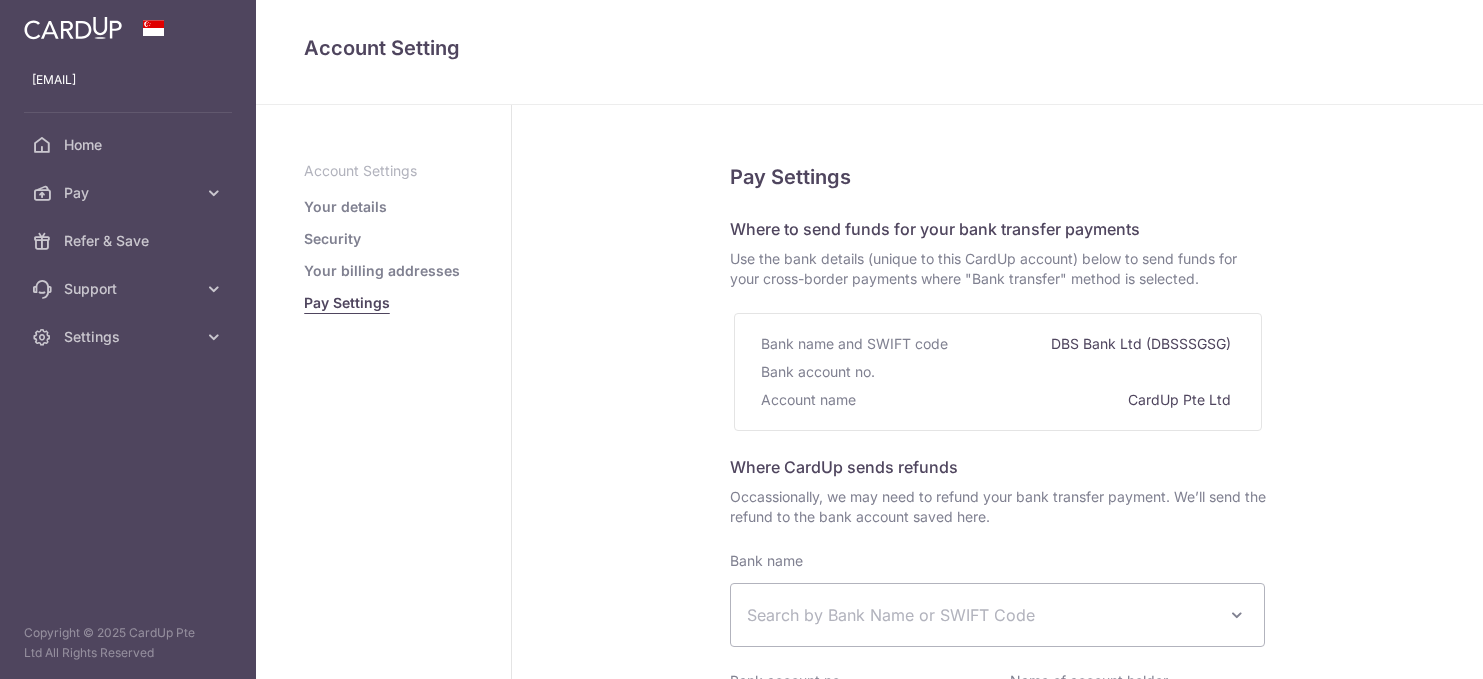 select 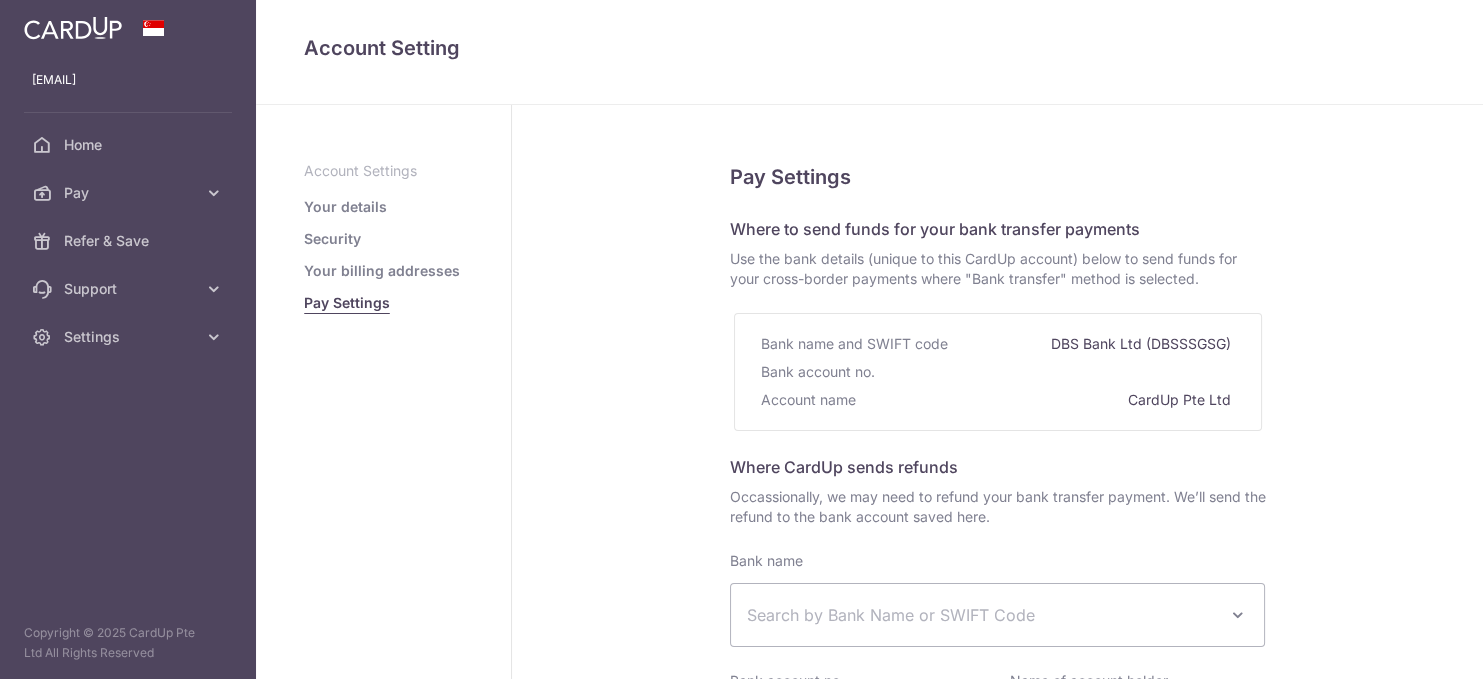 scroll, scrollTop: 0, scrollLeft: 0, axis: both 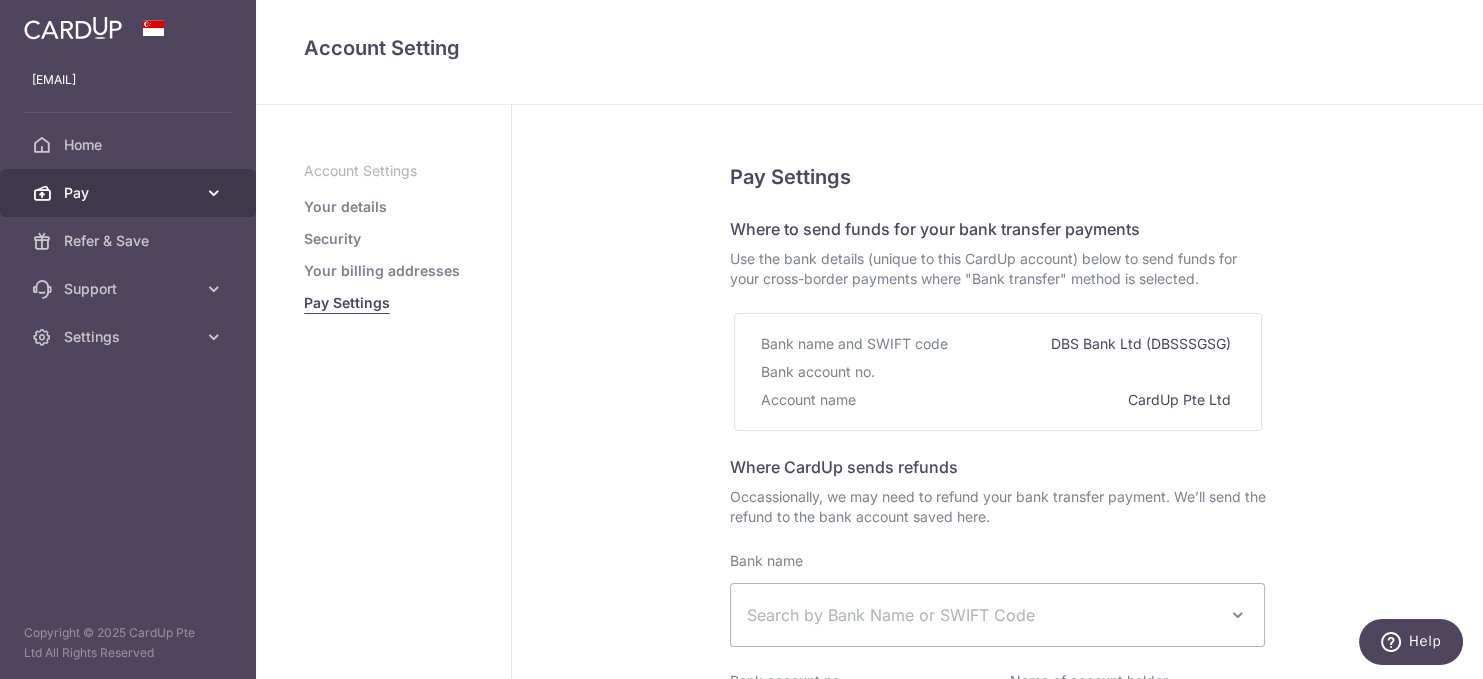 click at bounding box center (214, 193) 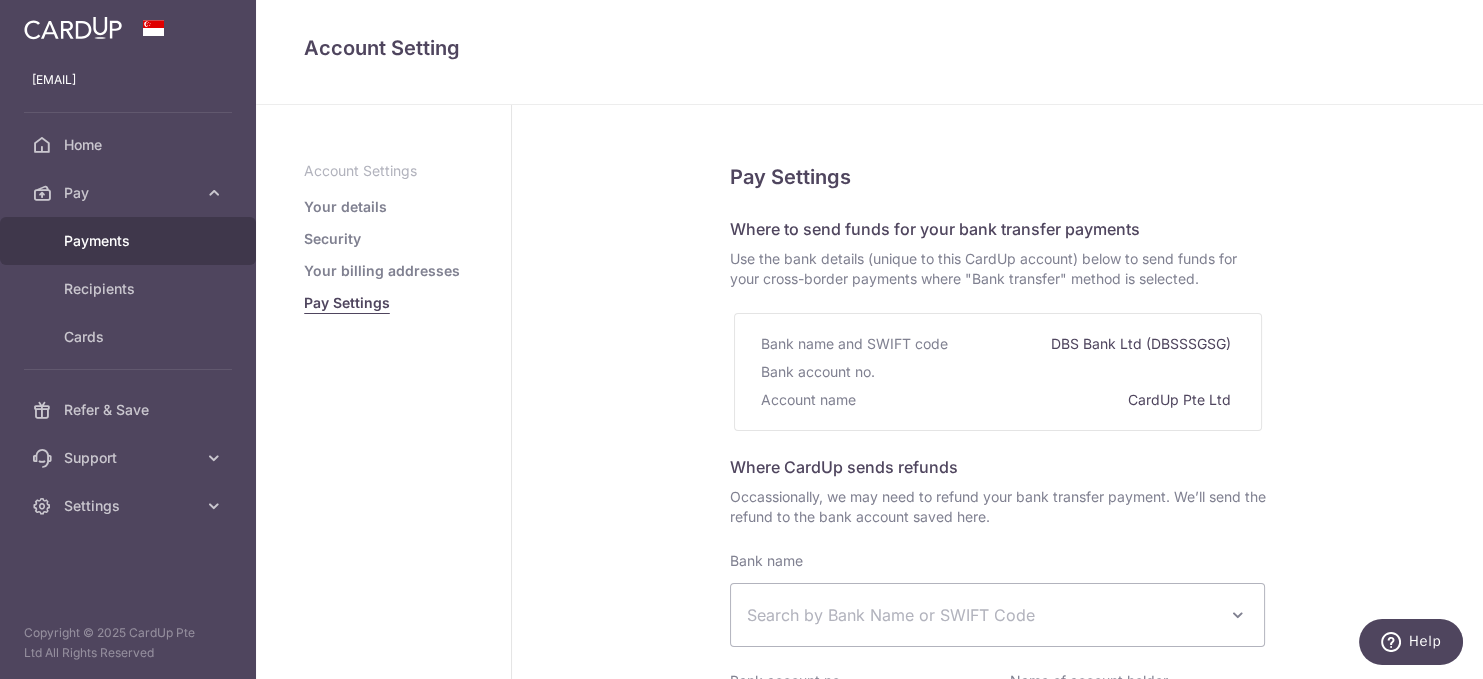 click on "Payments" at bounding box center [130, 241] 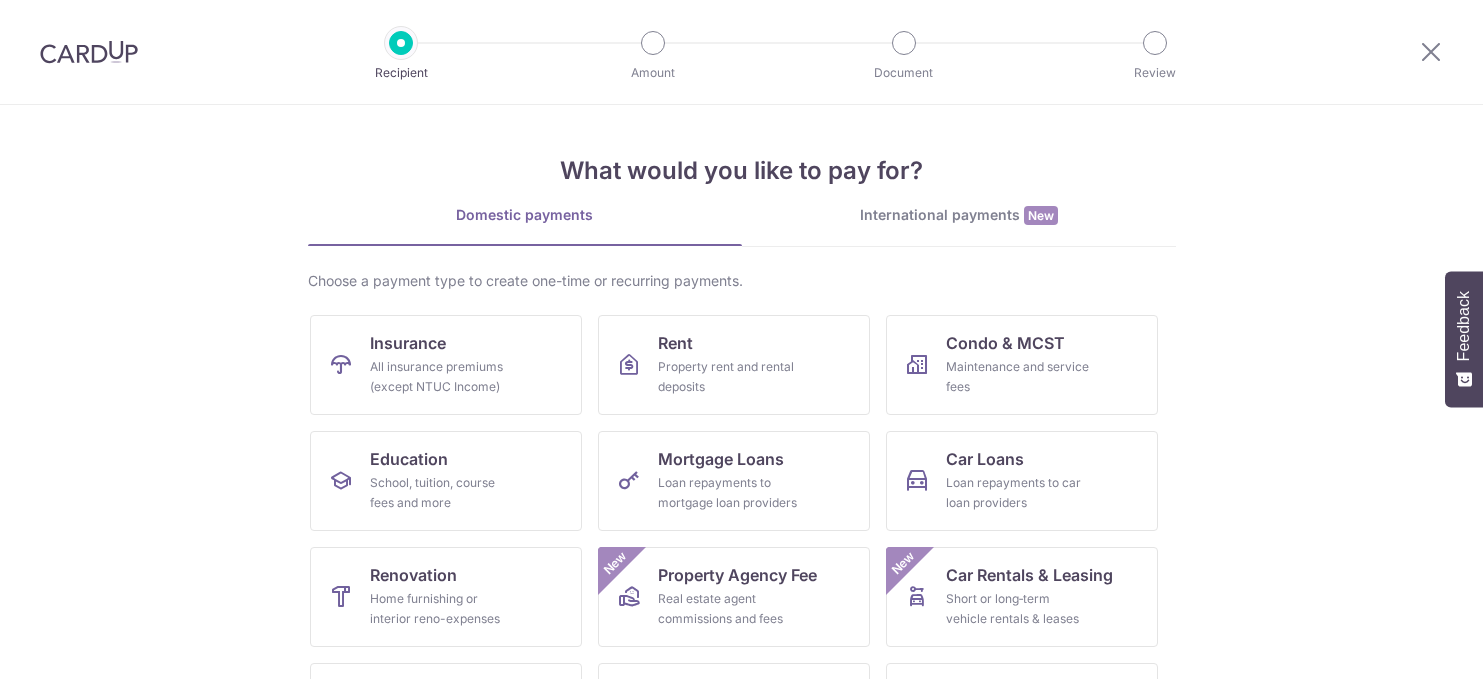 scroll, scrollTop: 0, scrollLeft: 0, axis: both 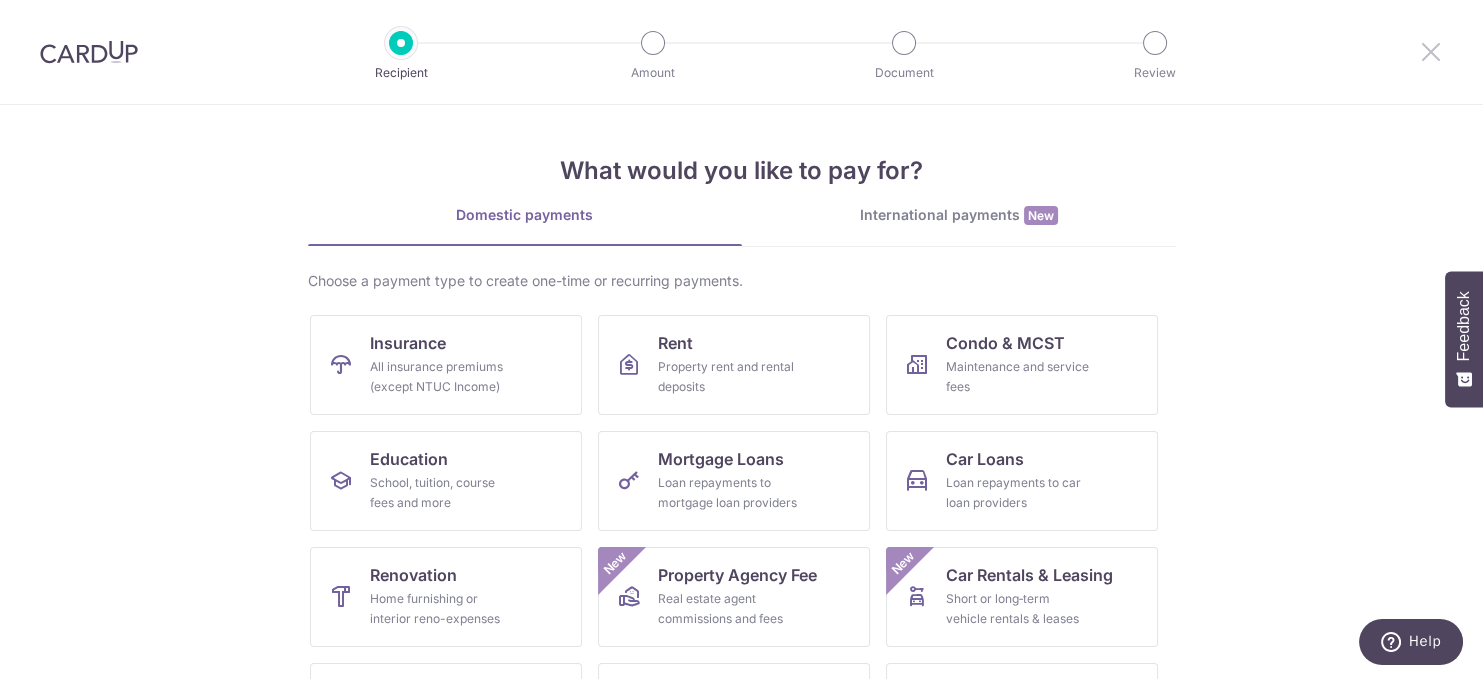 click at bounding box center (1431, 51) 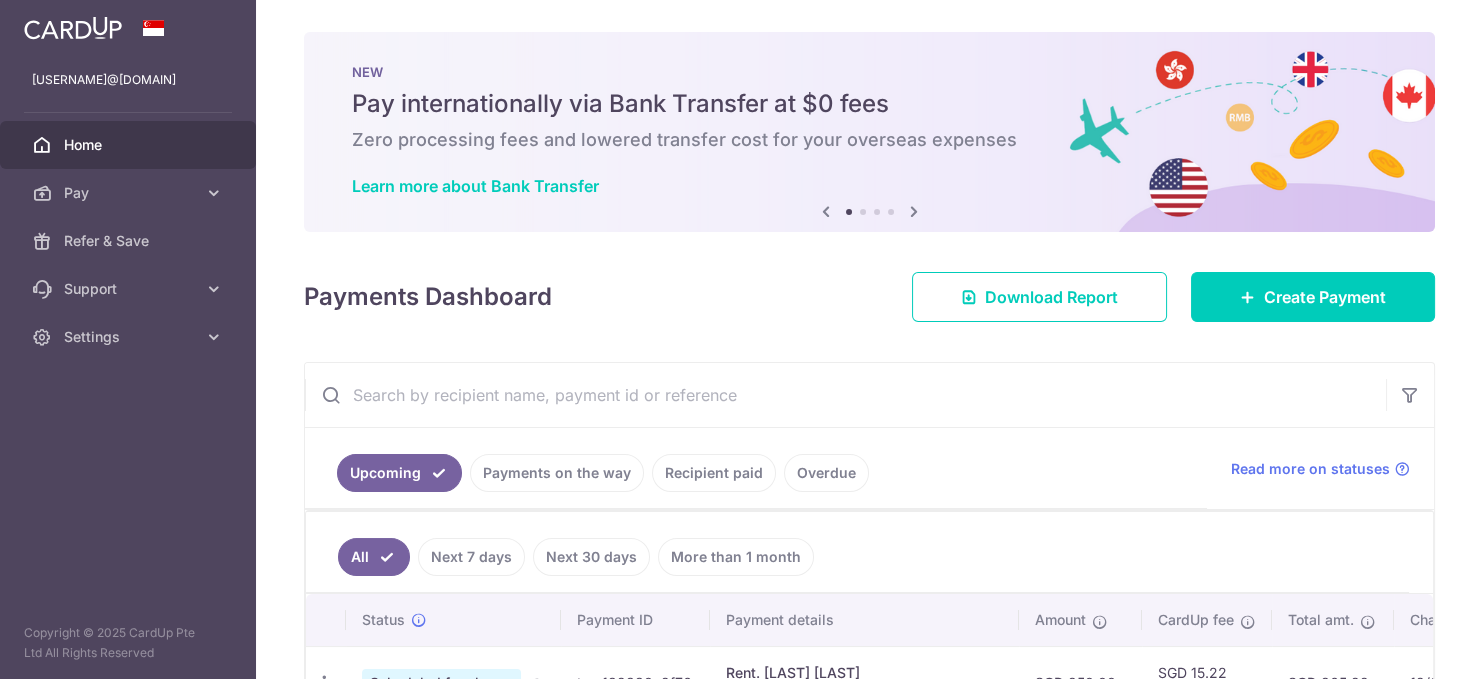 scroll, scrollTop: 0, scrollLeft: 0, axis: both 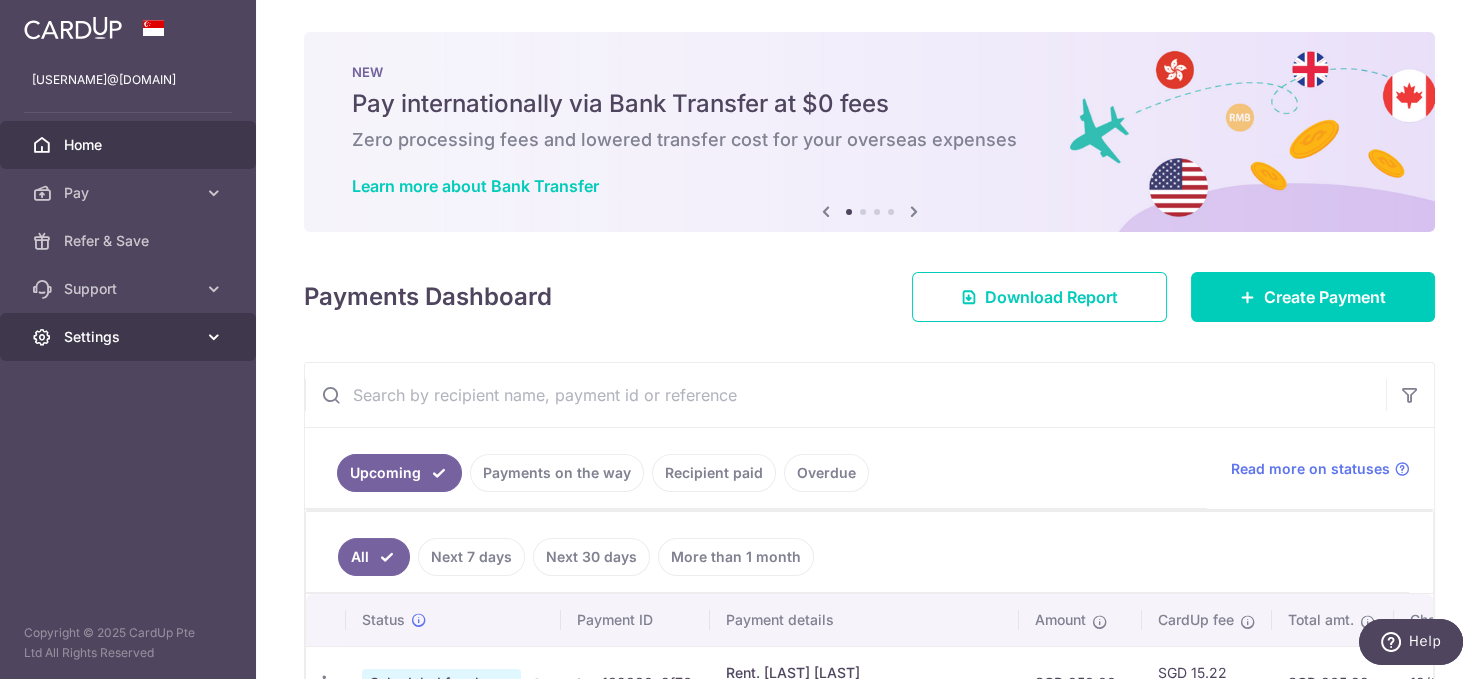 click at bounding box center (214, 337) 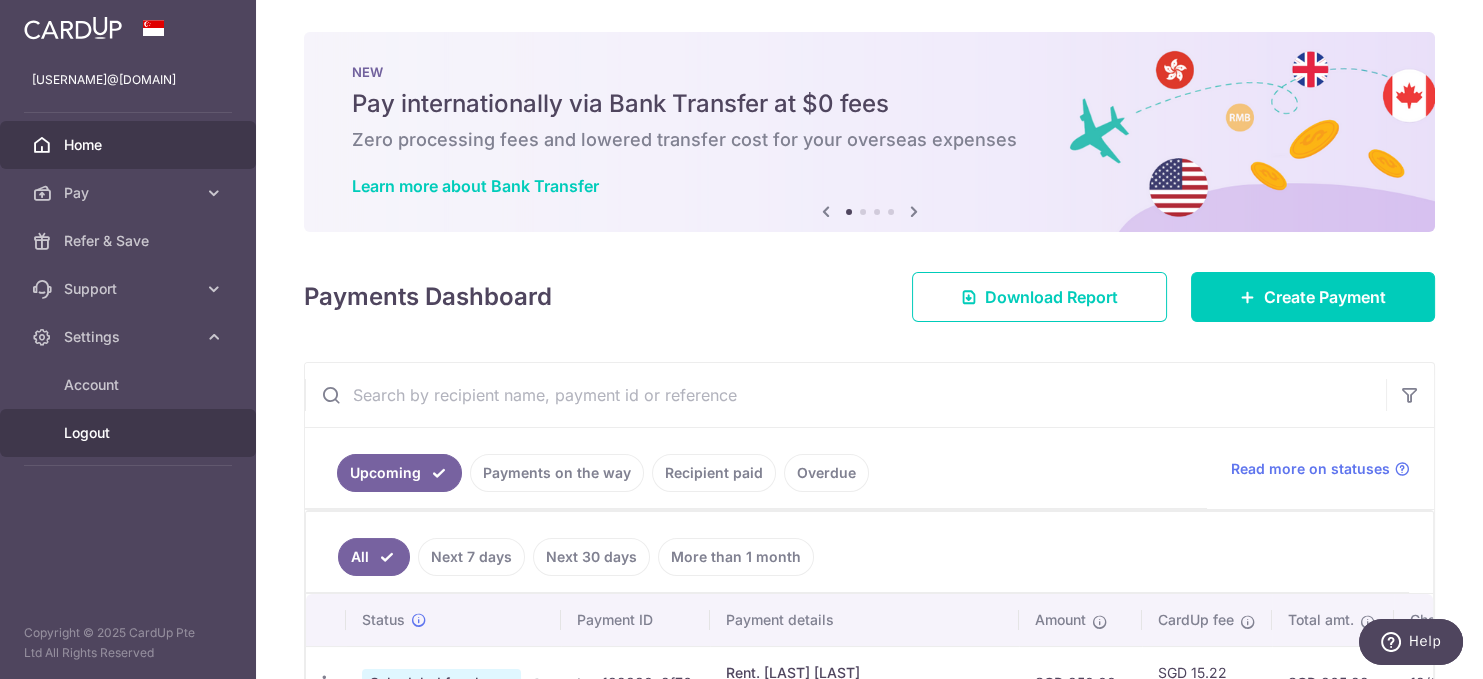 click on "Logout" at bounding box center (130, 433) 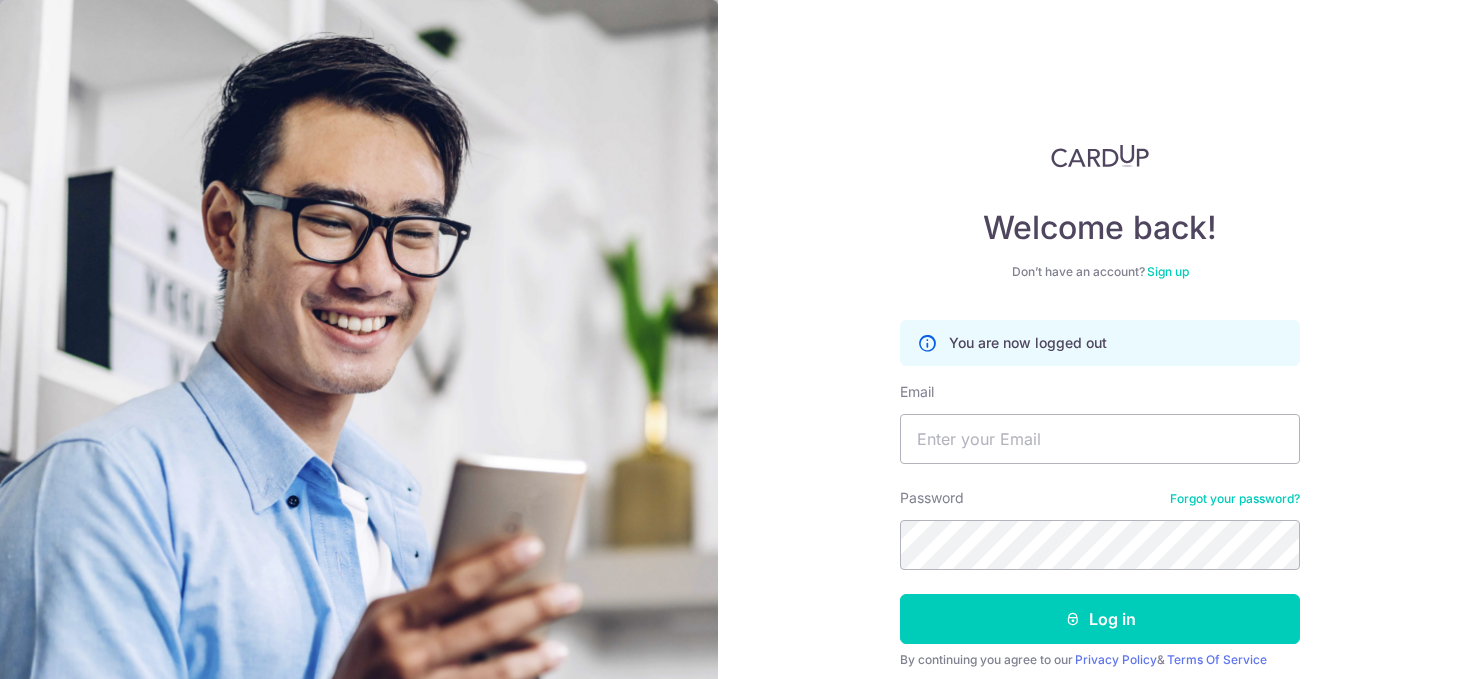scroll, scrollTop: 0, scrollLeft: 0, axis: both 